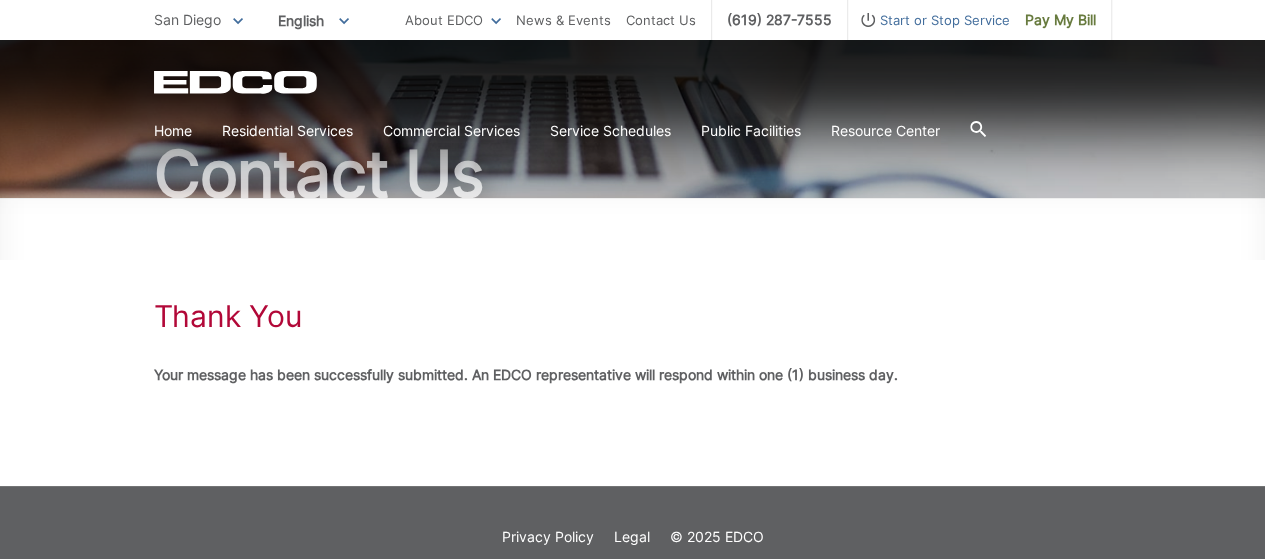 scroll, scrollTop: 180, scrollLeft: 0, axis: vertical 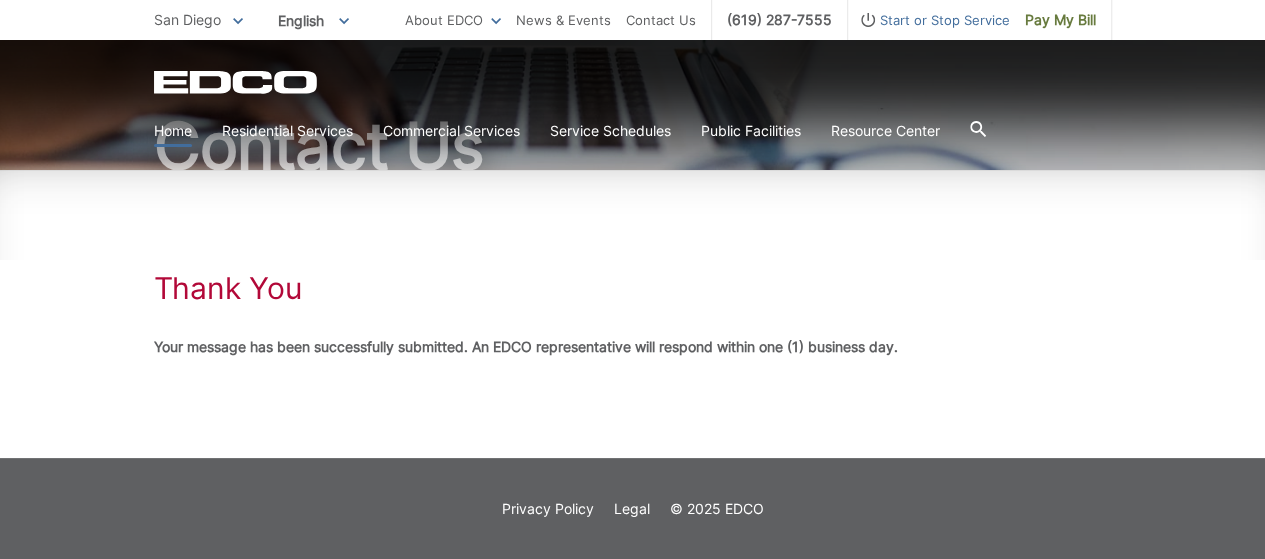 click on "Home" at bounding box center [173, 131] 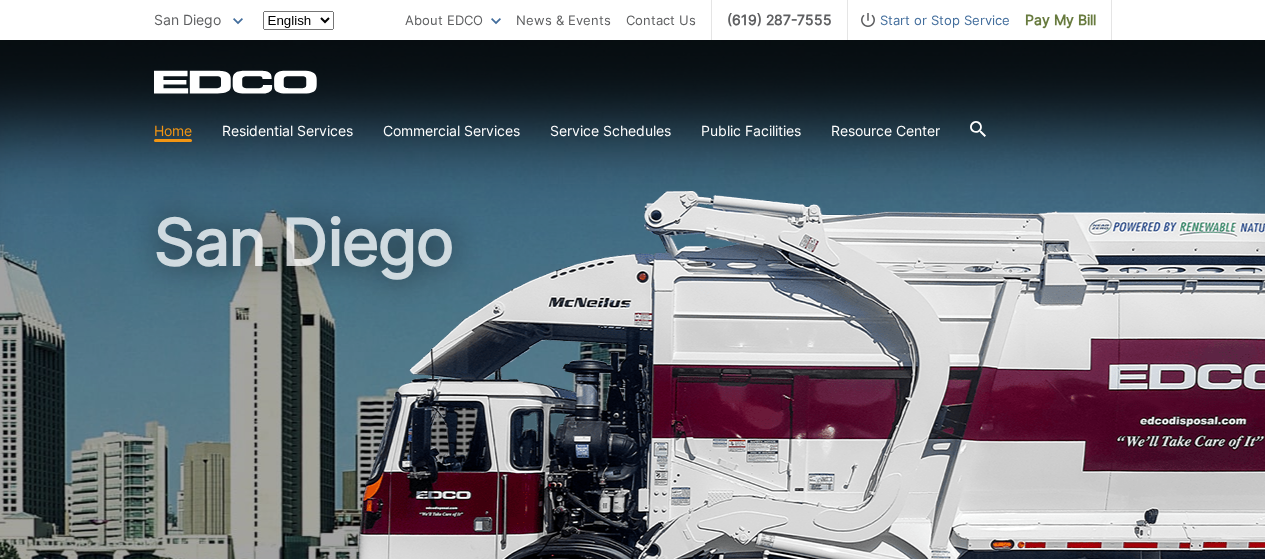 scroll, scrollTop: 0, scrollLeft: 0, axis: both 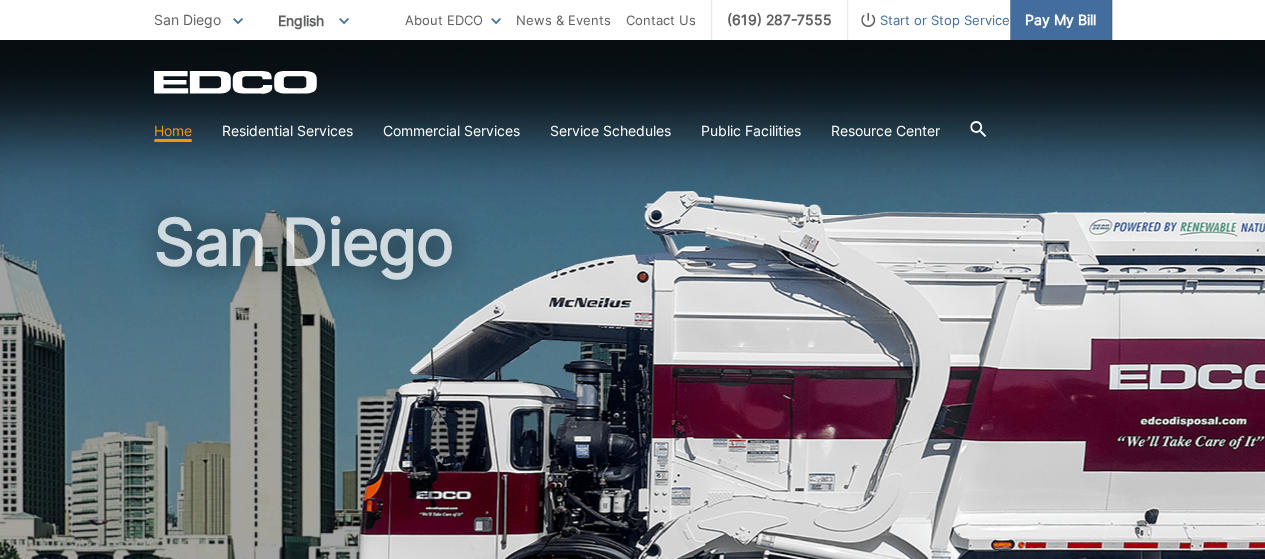 click on "Pay My Bill" at bounding box center [1060, 20] 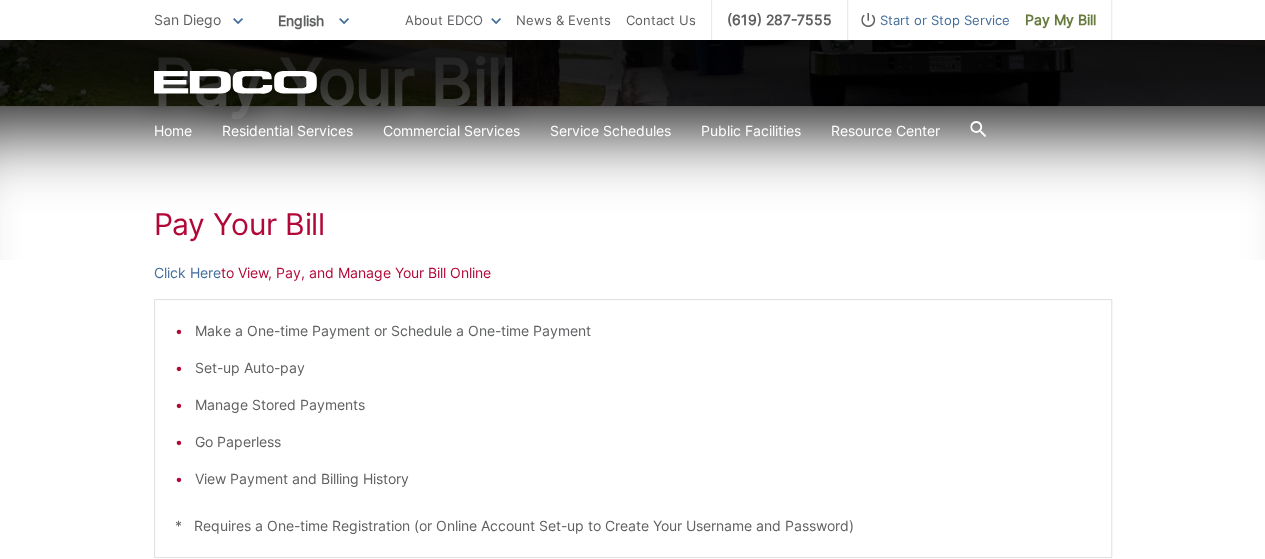 scroll, scrollTop: 300, scrollLeft: 0, axis: vertical 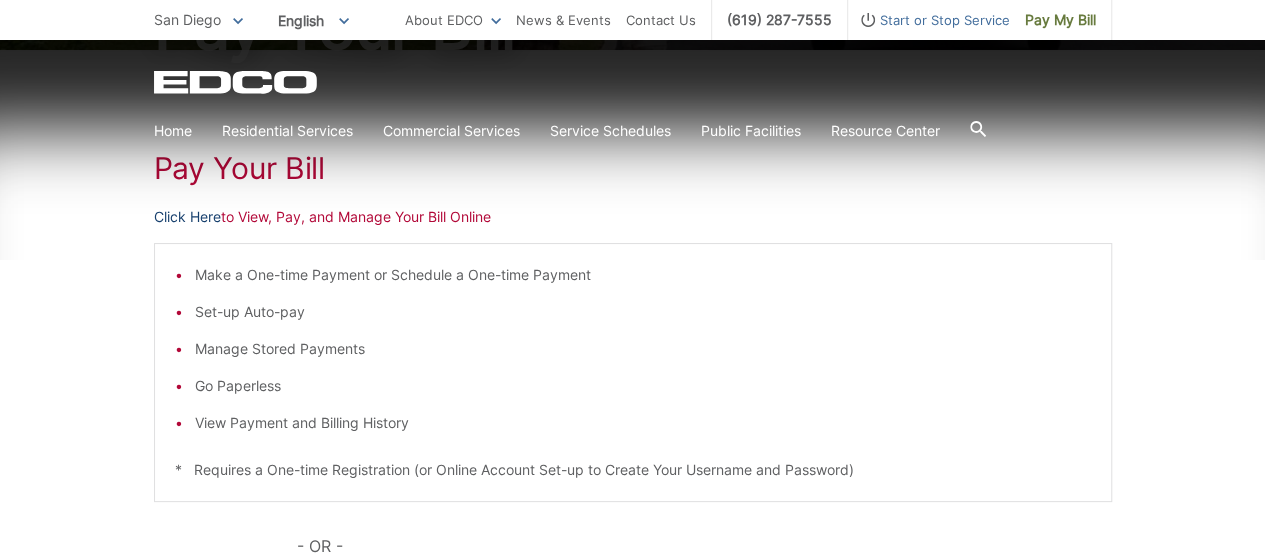 click on "Click Here" at bounding box center (187, 217) 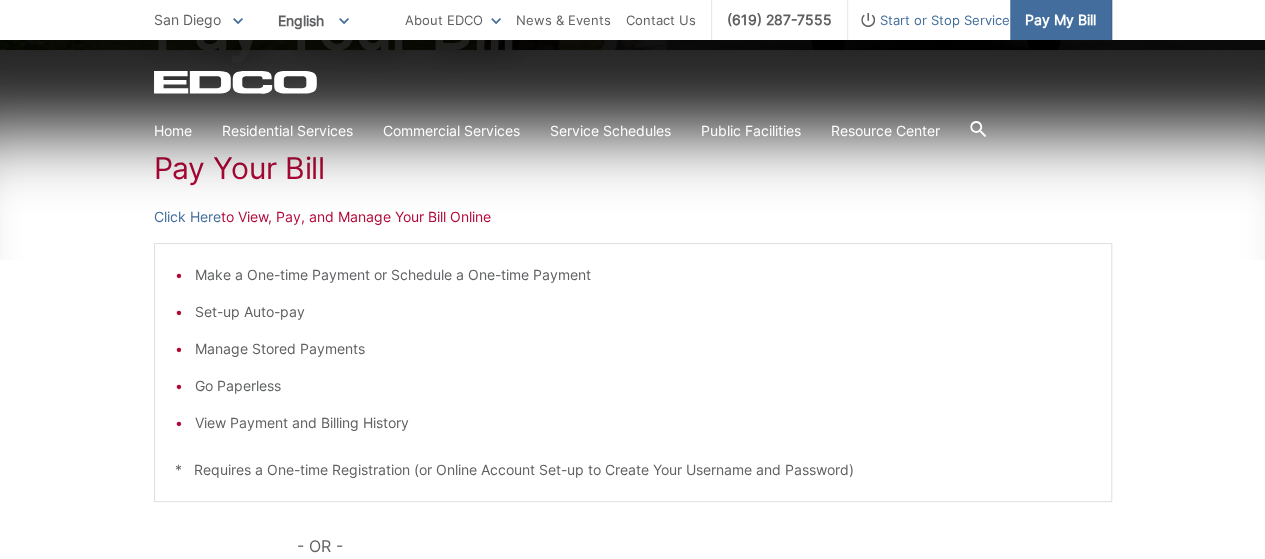 click on "Pay My Bill" at bounding box center [1061, 20] 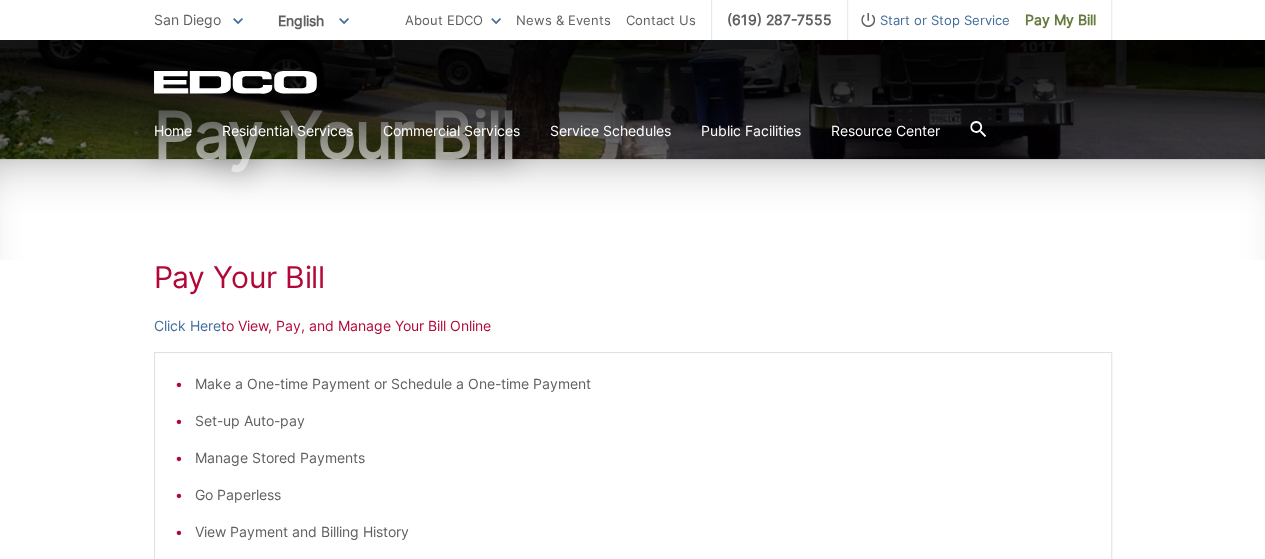 scroll, scrollTop: 200, scrollLeft: 0, axis: vertical 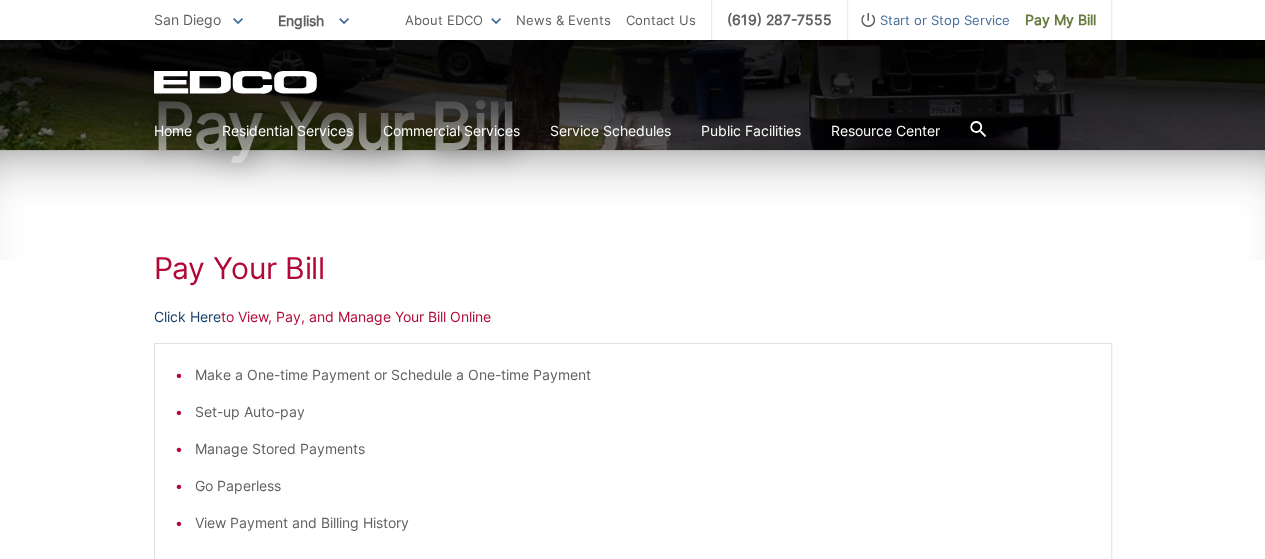 click on "Click Here" at bounding box center (187, 317) 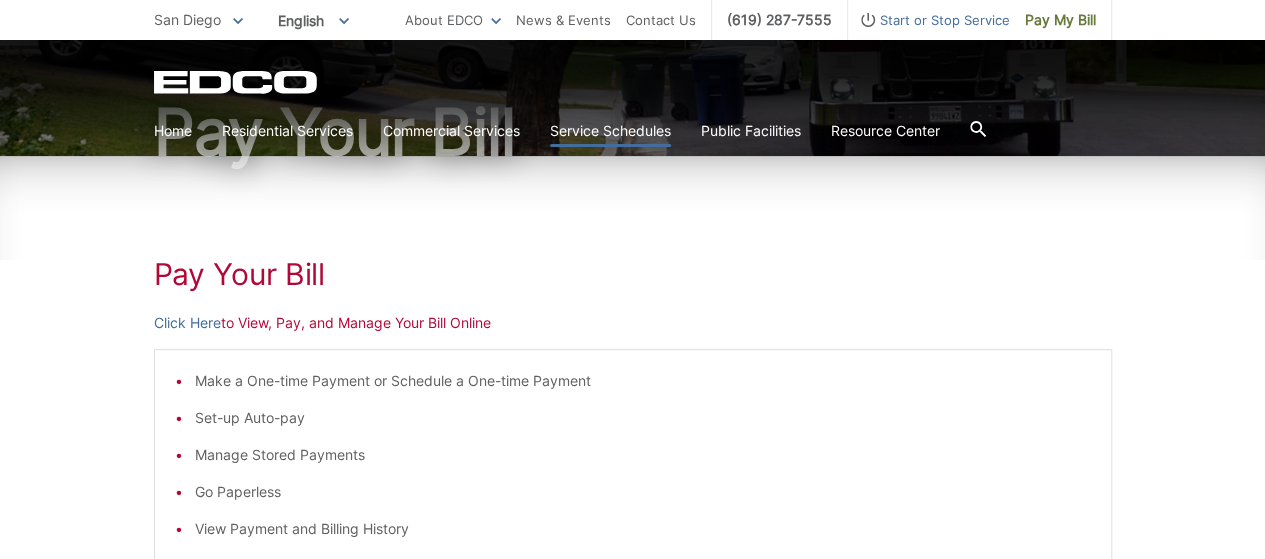 scroll, scrollTop: 200, scrollLeft: 0, axis: vertical 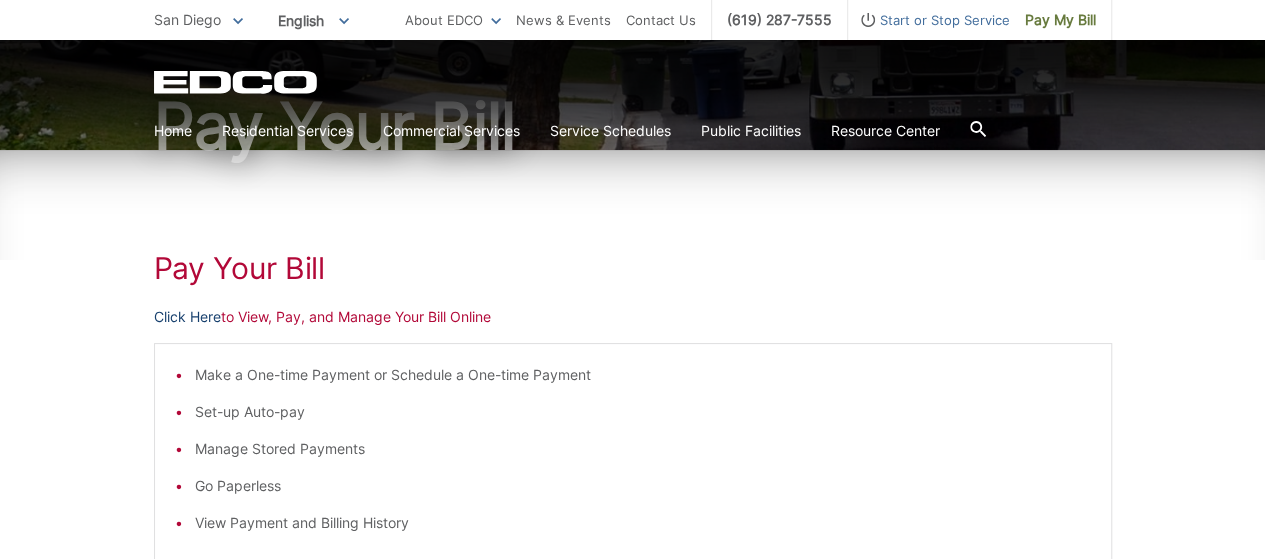 click on "Click Here" at bounding box center (187, 317) 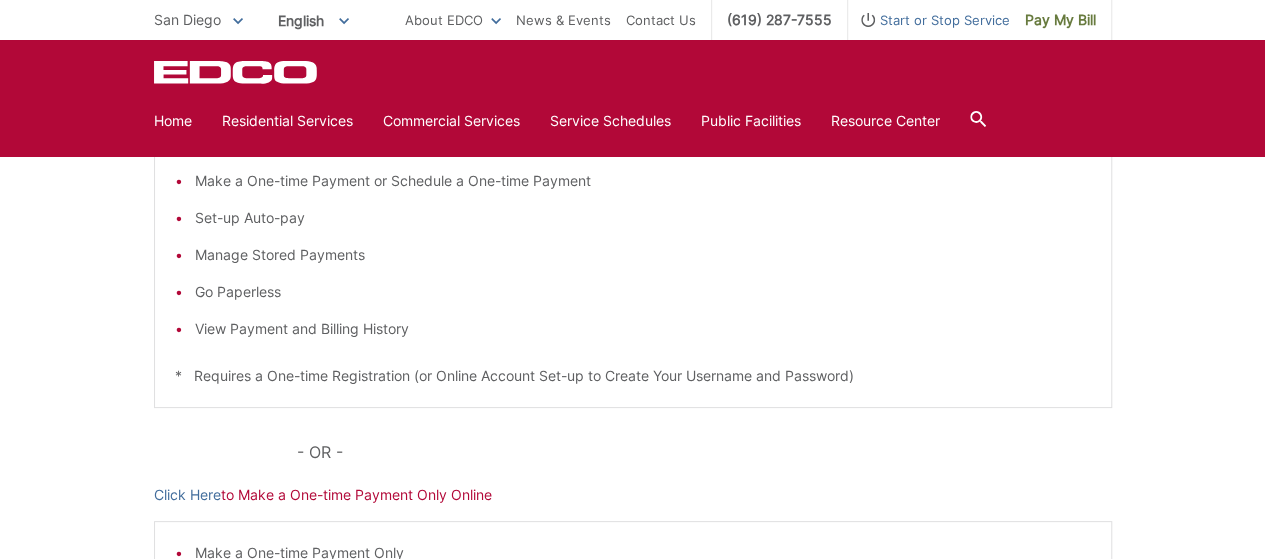 scroll, scrollTop: 400, scrollLeft: 0, axis: vertical 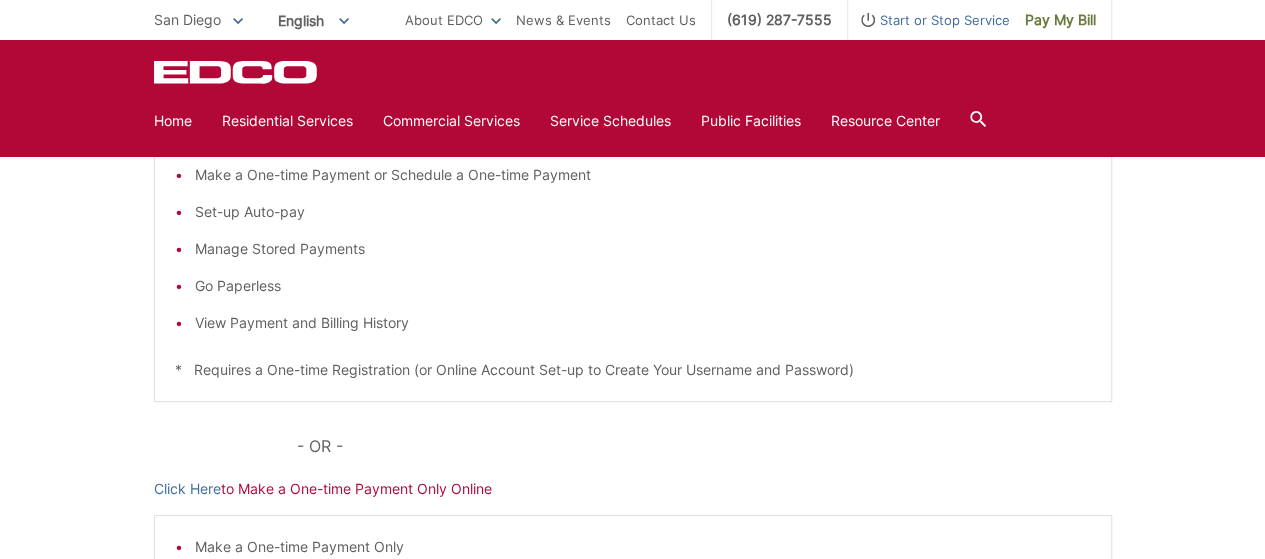 click on "Click Here  to Make a One-time Payment Only Online" at bounding box center (633, 489) 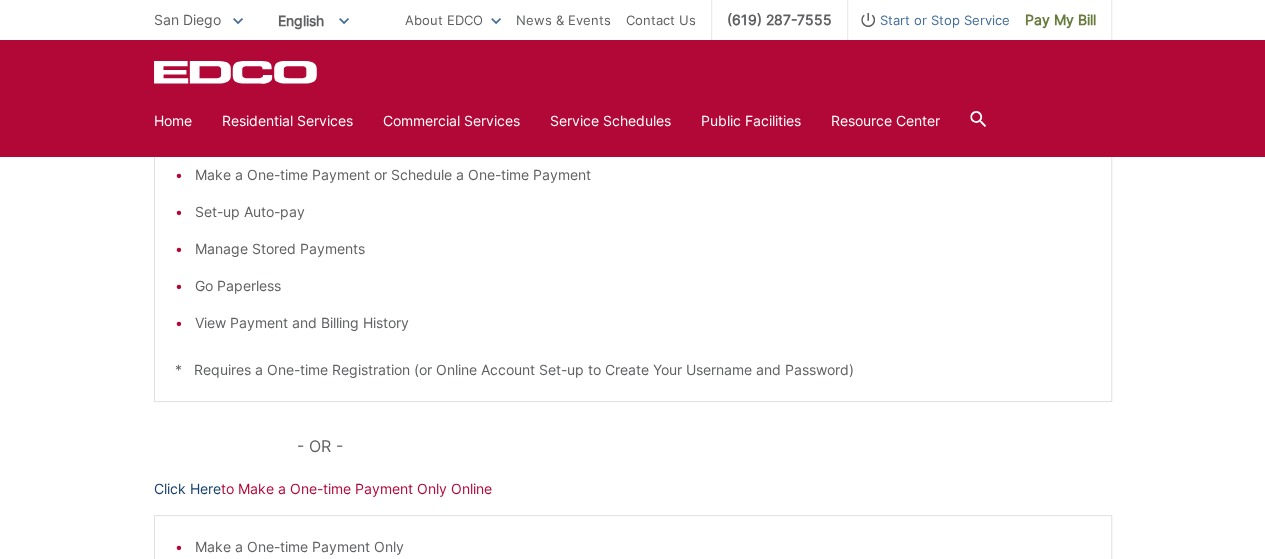 click on "Click Here" at bounding box center [187, 489] 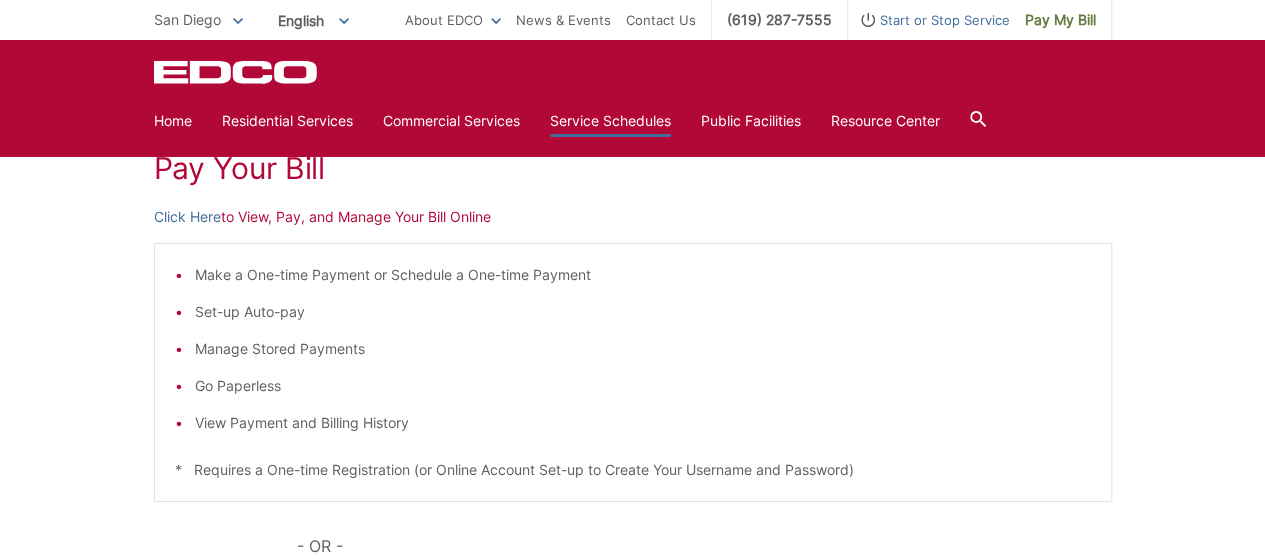 scroll, scrollTop: 200, scrollLeft: 0, axis: vertical 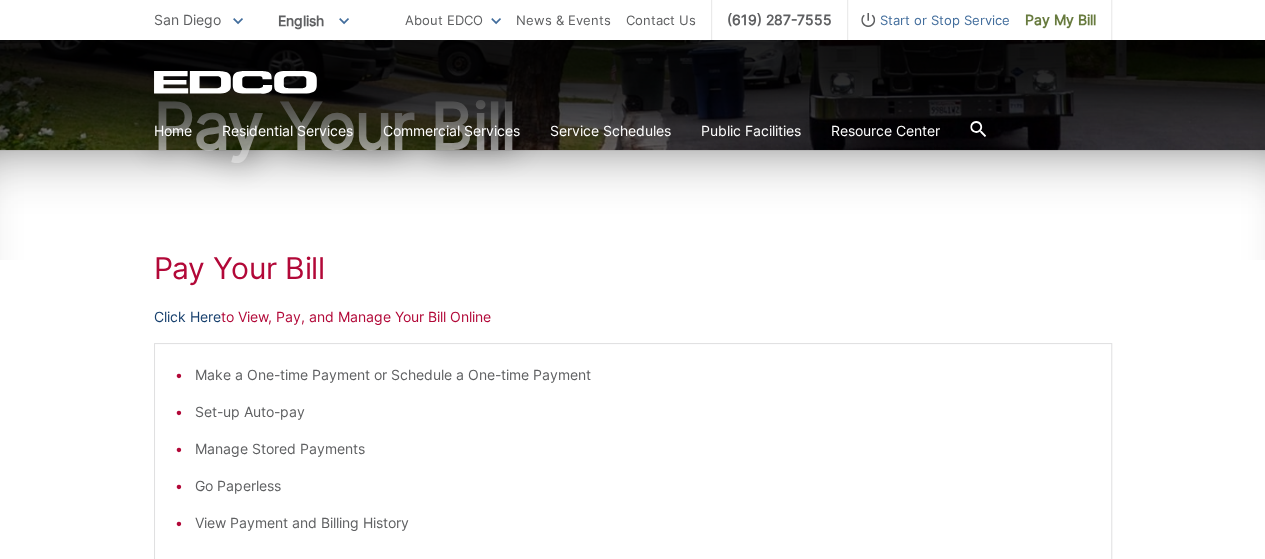 click on "Click Here" at bounding box center (187, 317) 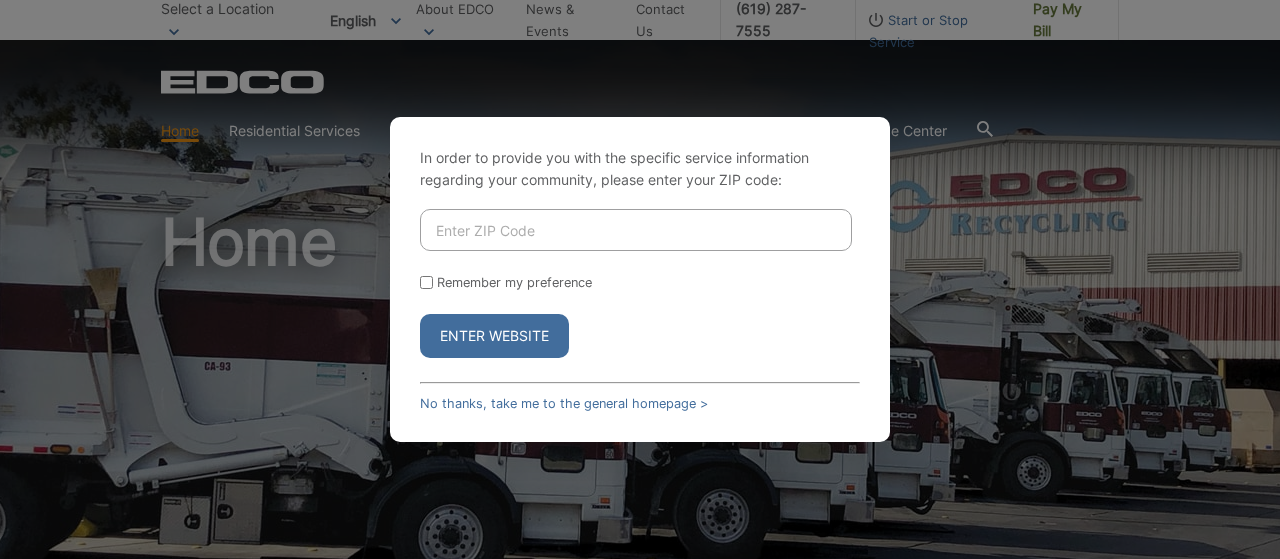 scroll, scrollTop: 0, scrollLeft: 0, axis: both 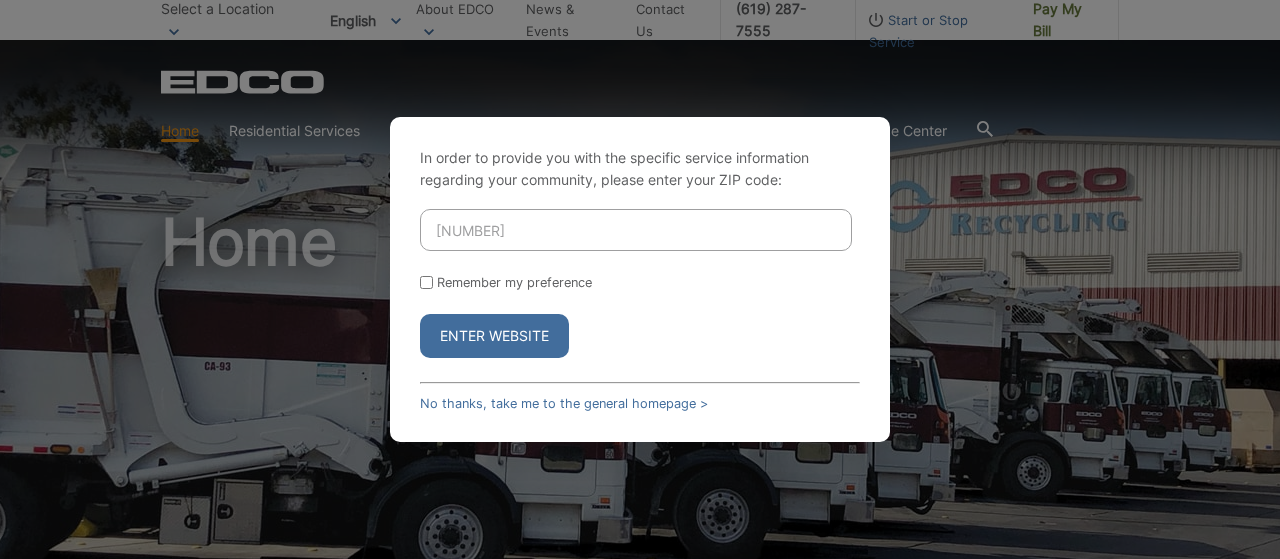 click on "Enter Website" at bounding box center (494, 336) 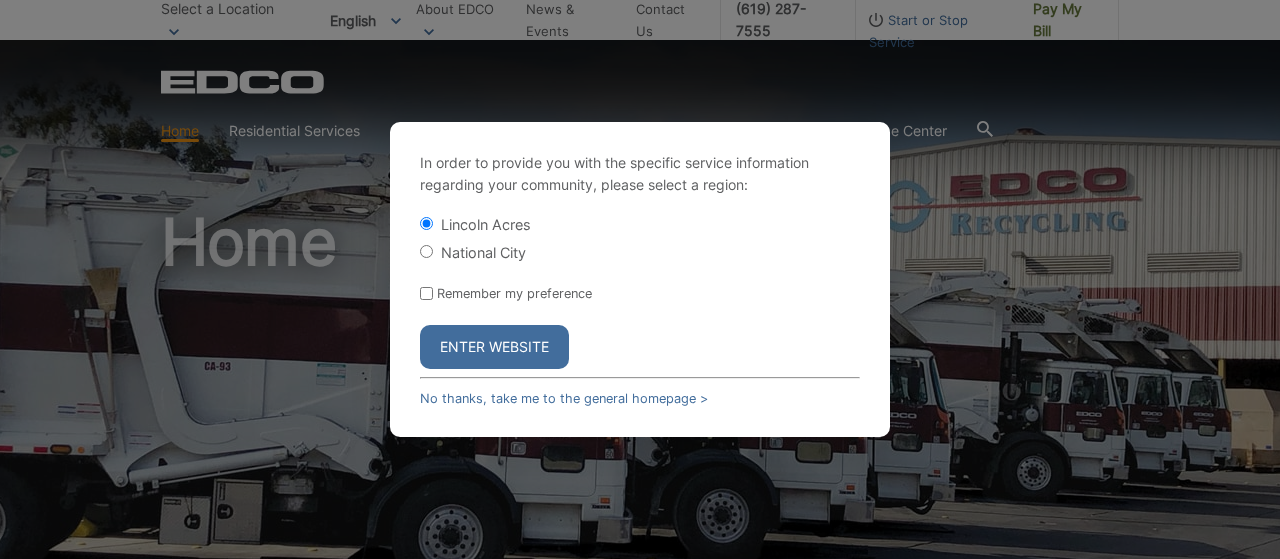 click on "Enter Website" at bounding box center [494, 347] 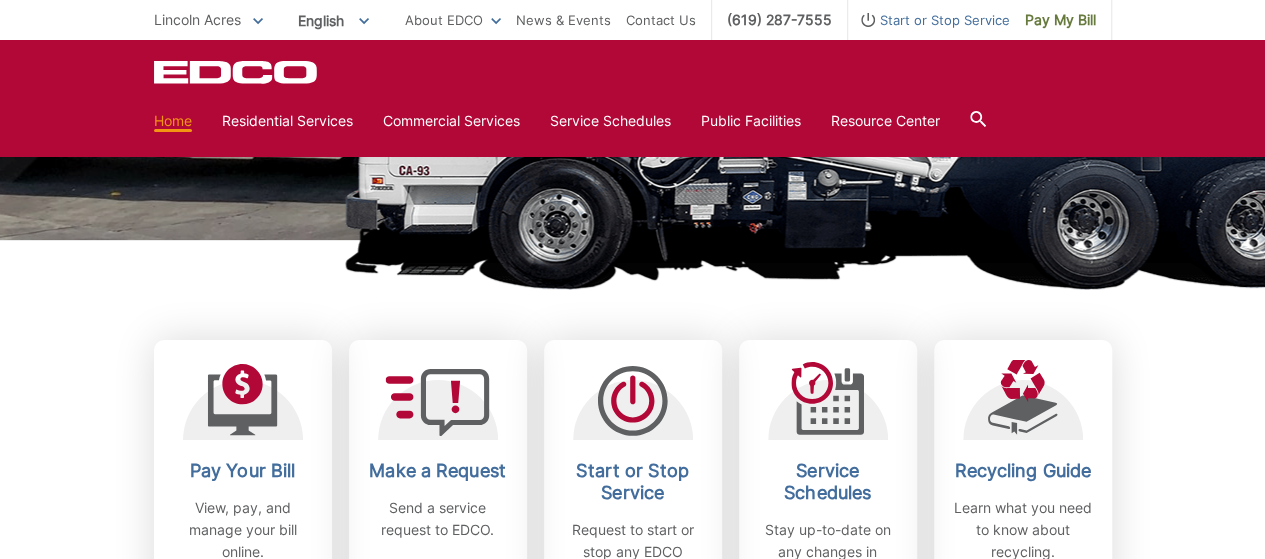 scroll, scrollTop: 500, scrollLeft: 0, axis: vertical 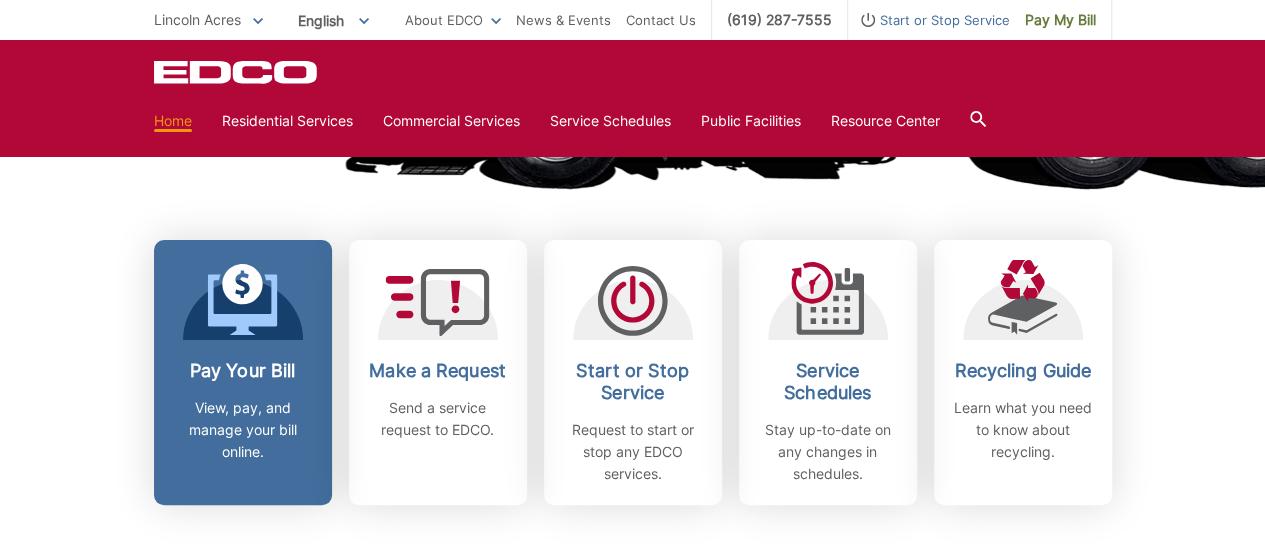 click on "Pay Your Bill" at bounding box center (243, 371) 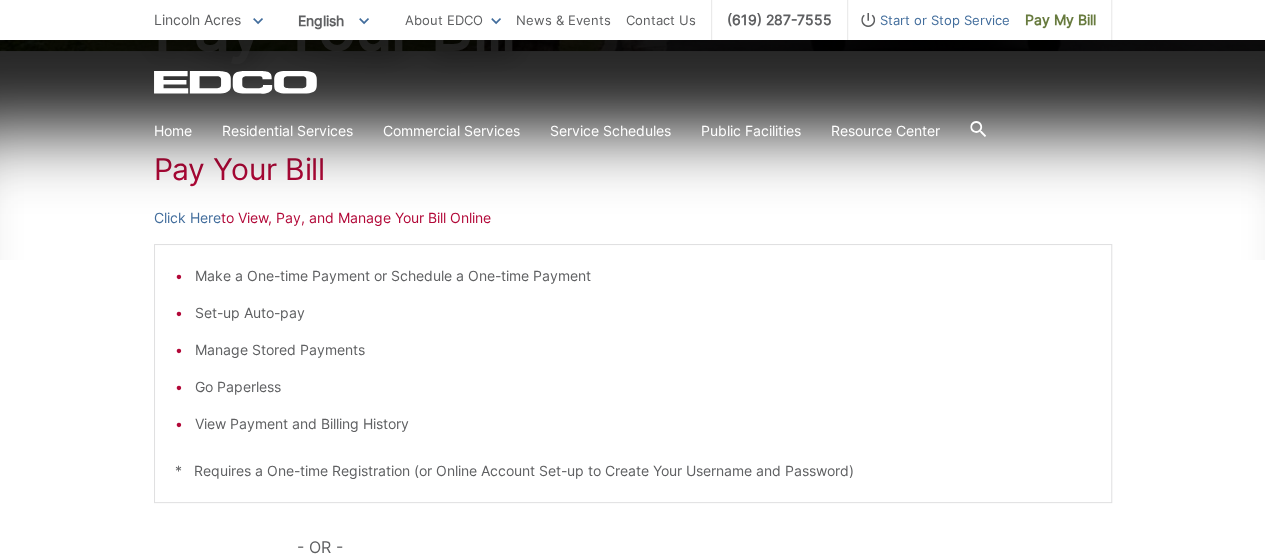 scroll, scrollTop: 300, scrollLeft: 0, axis: vertical 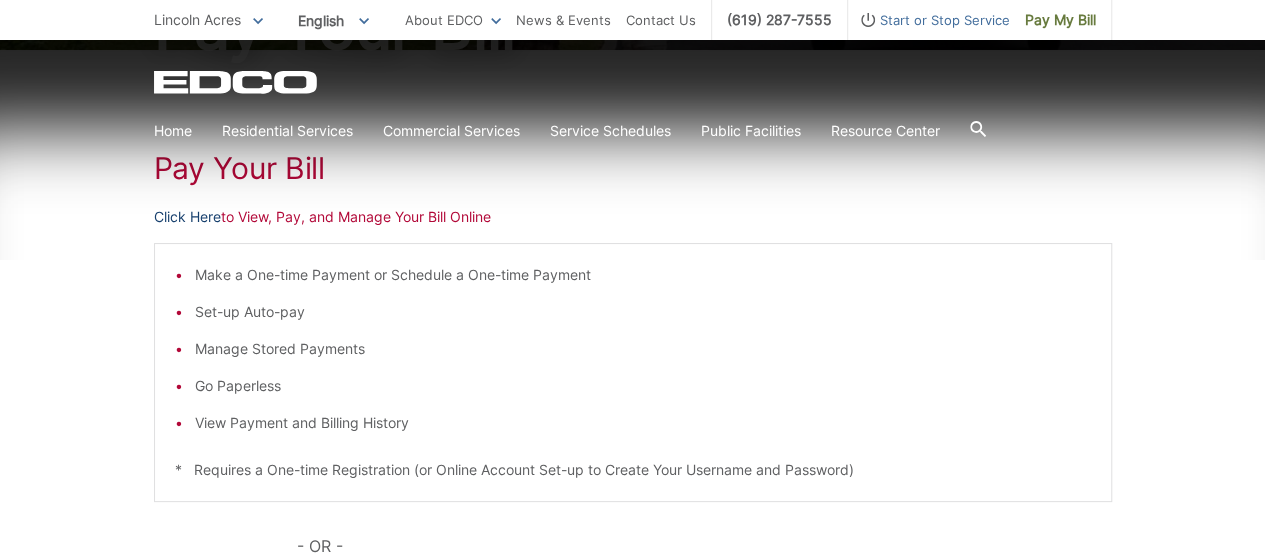 click on "Click Here" at bounding box center (187, 217) 